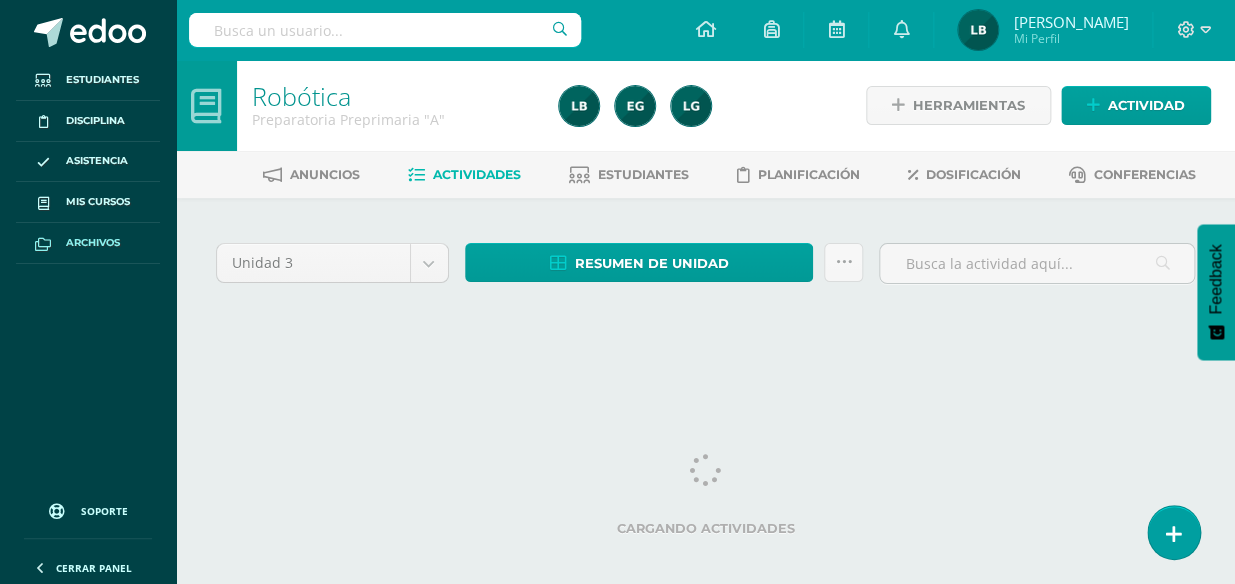 scroll, scrollTop: 0, scrollLeft: 0, axis: both 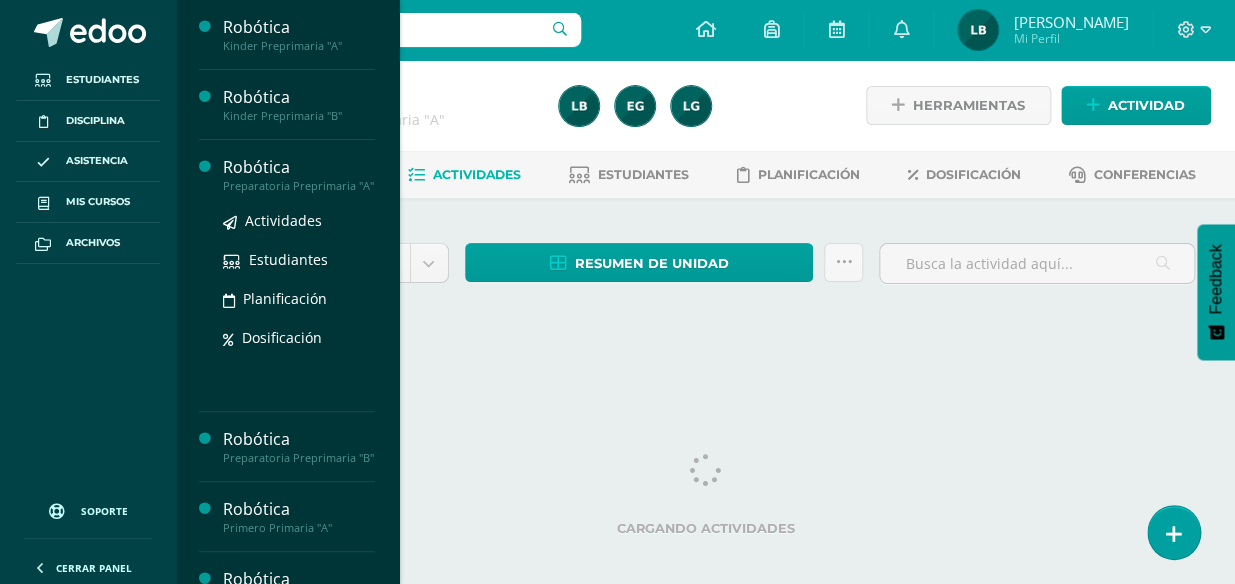 click on "Preparatoria
Preprimaria
"A"" at bounding box center [299, 186] 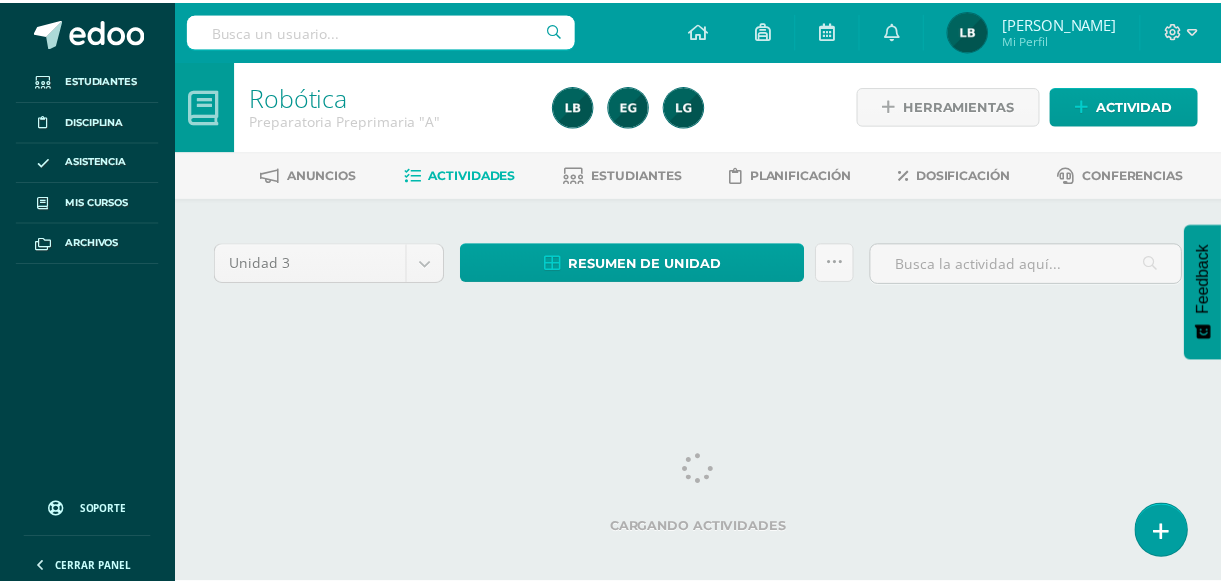 scroll, scrollTop: 0, scrollLeft: 0, axis: both 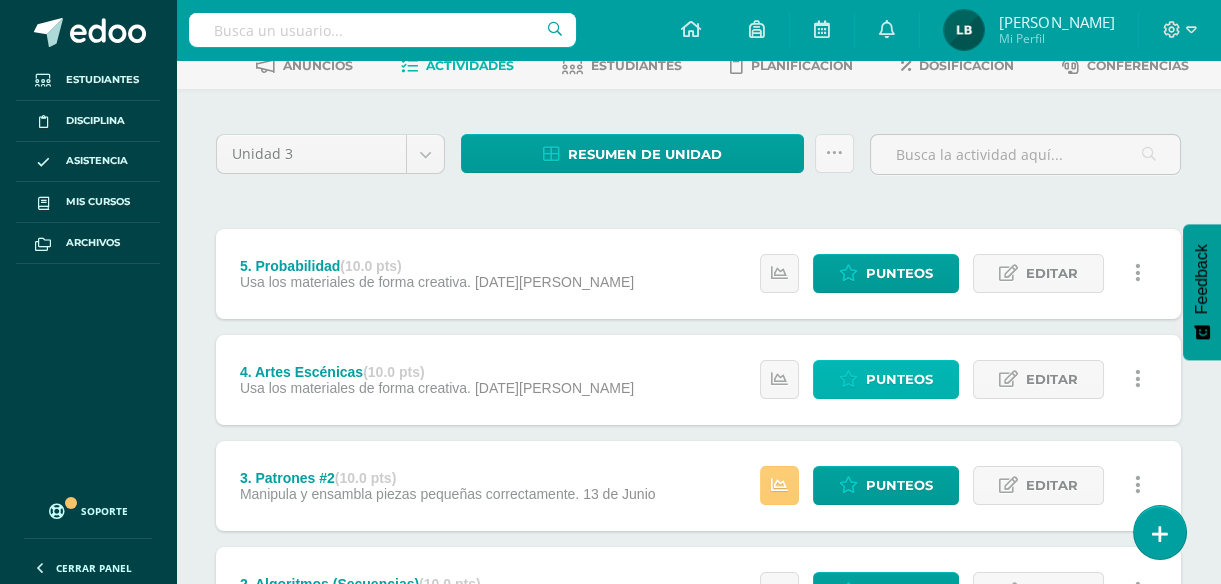 click on "Punteos" at bounding box center (899, 379) 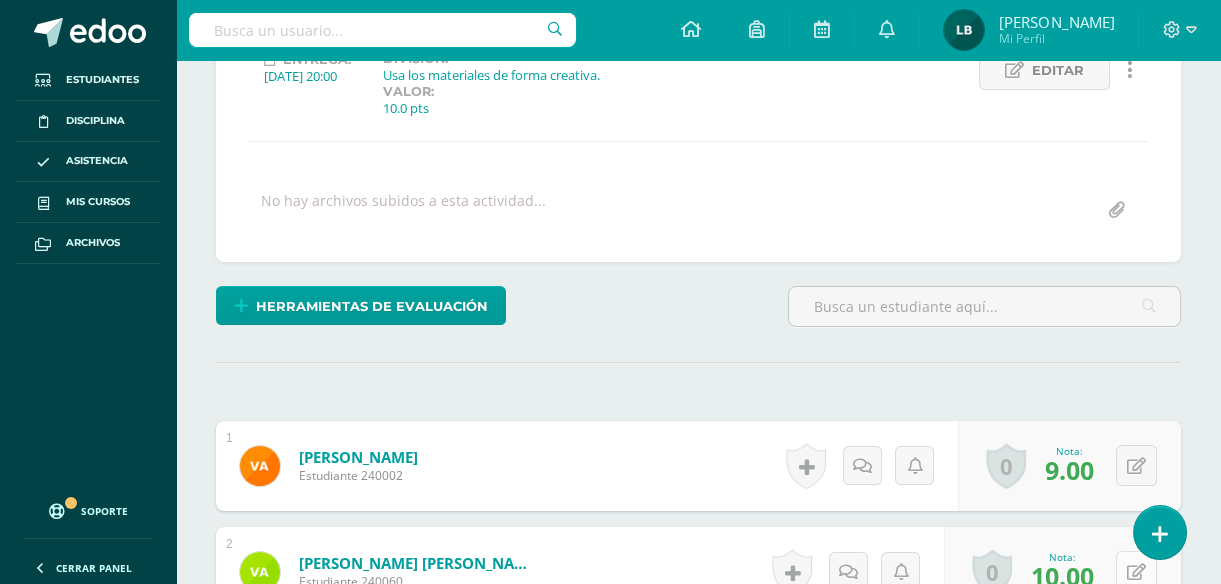 scroll, scrollTop: 302, scrollLeft: 0, axis: vertical 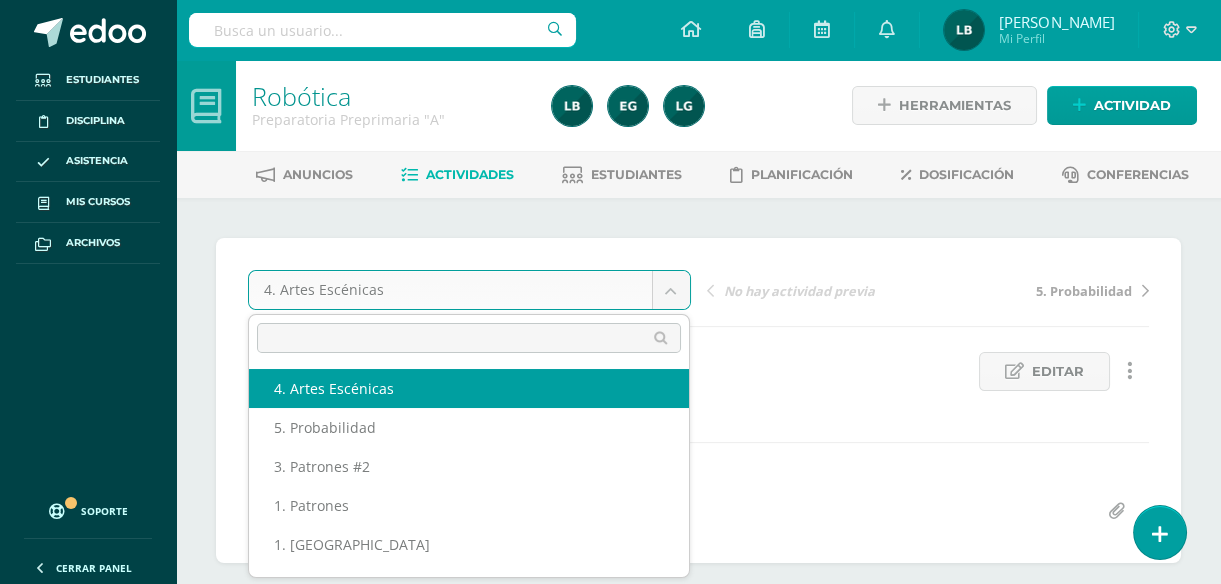 click on "Estudiantes Disciplina Asistencia Mis cursos Archivos Soporte
Centro de ayuda
Últimas actualizaciones
10+ Cerrar panel
Robótica
Kinder
Preprimaria
"A"
Actividades Estudiantes Planificación Dosificación
Robótica
Kinder
Preprimaria
"B"
Actividades Estudiantes Planificación Dosificación
Robótica
Preparatoria
Preprimaria
"A"
Actividades Estudiantes Planificación Dosificación
Robótica
Actividades Estudiantes Planificación Dosificación Actividades Avisos" at bounding box center (610, 994) 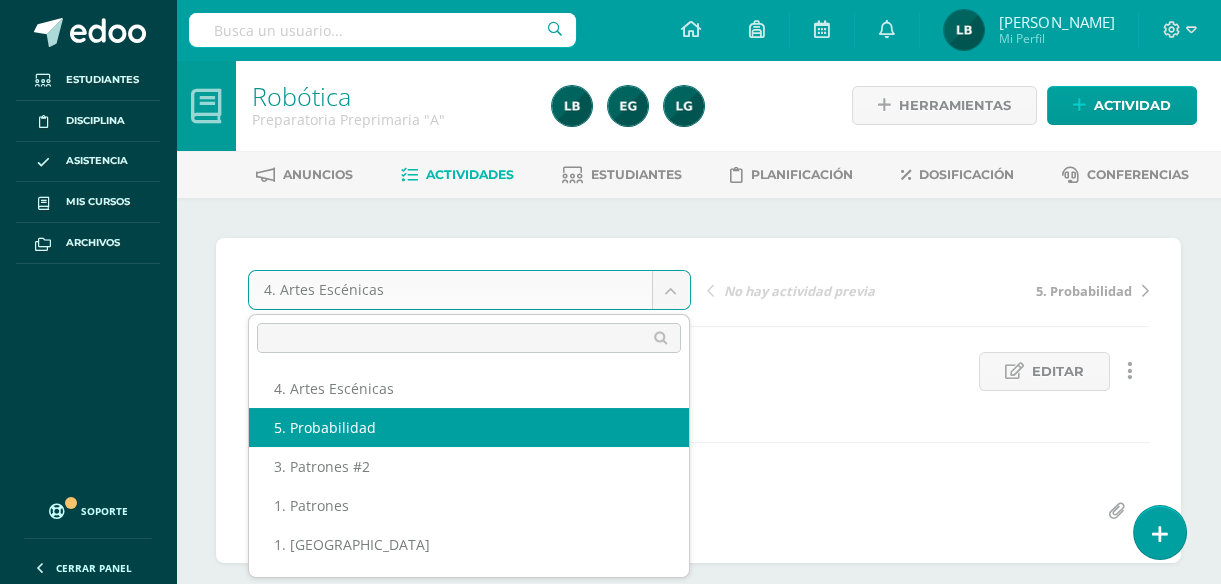 scroll, scrollTop: 0, scrollLeft: 0, axis: both 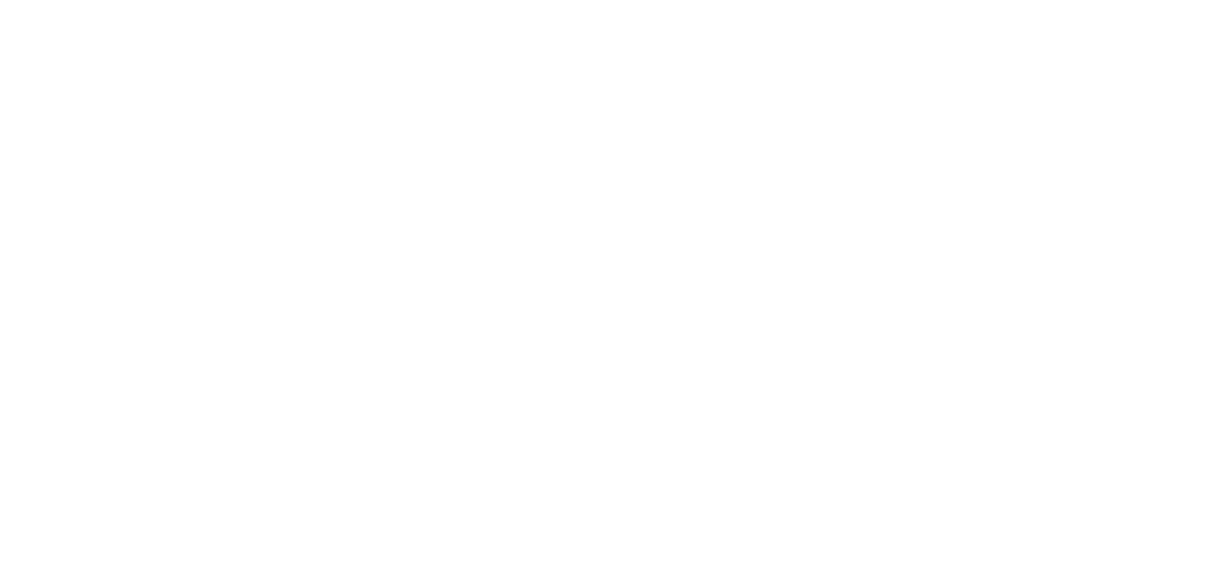 click at bounding box center [0, 0] 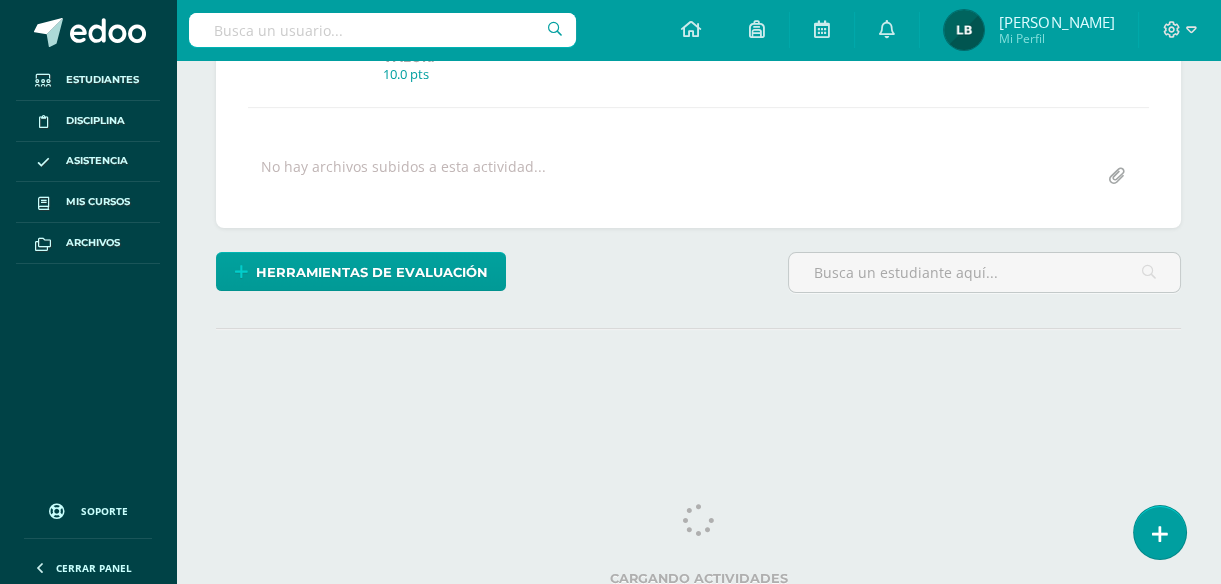 scroll, scrollTop: 0, scrollLeft: 0, axis: both 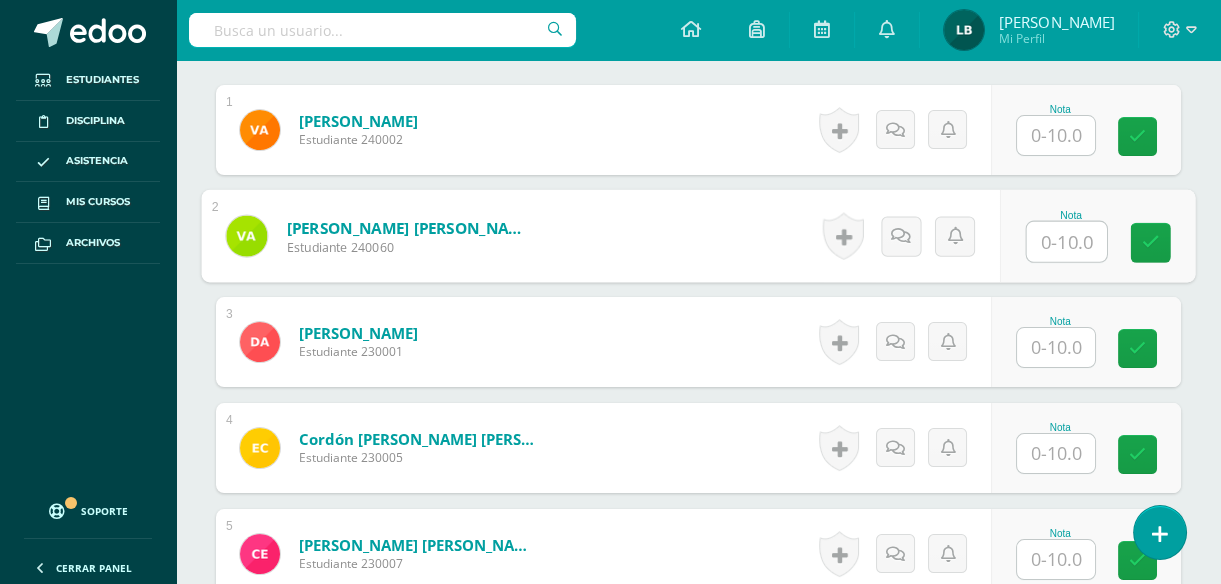 click at bounding box center [1067, 242] 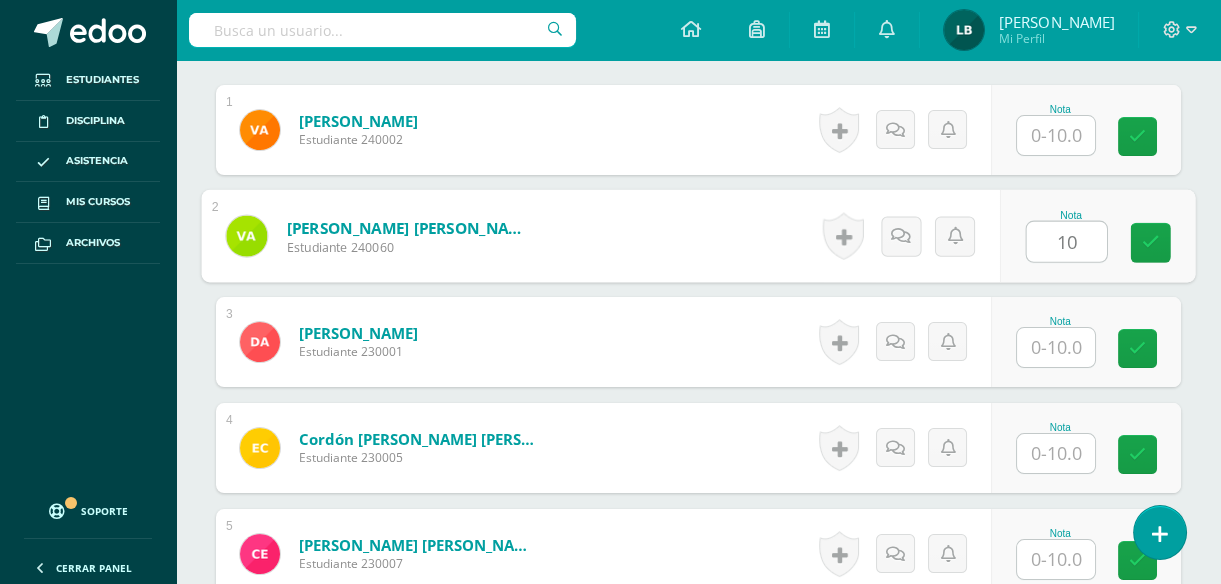 type on "10" 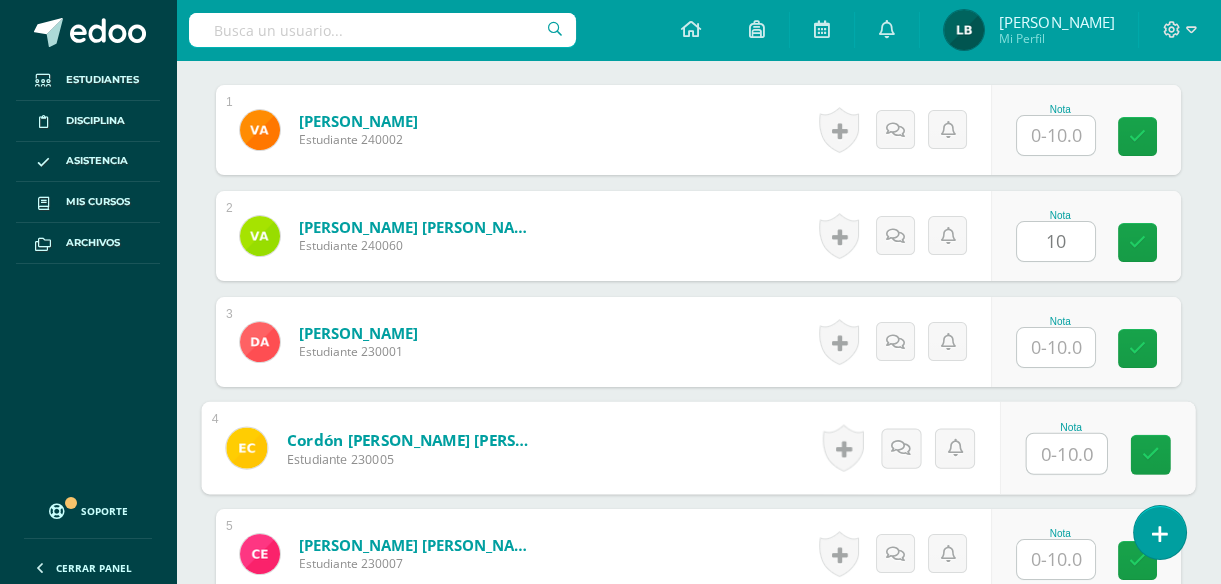 click at bounding box center (1067, 454) 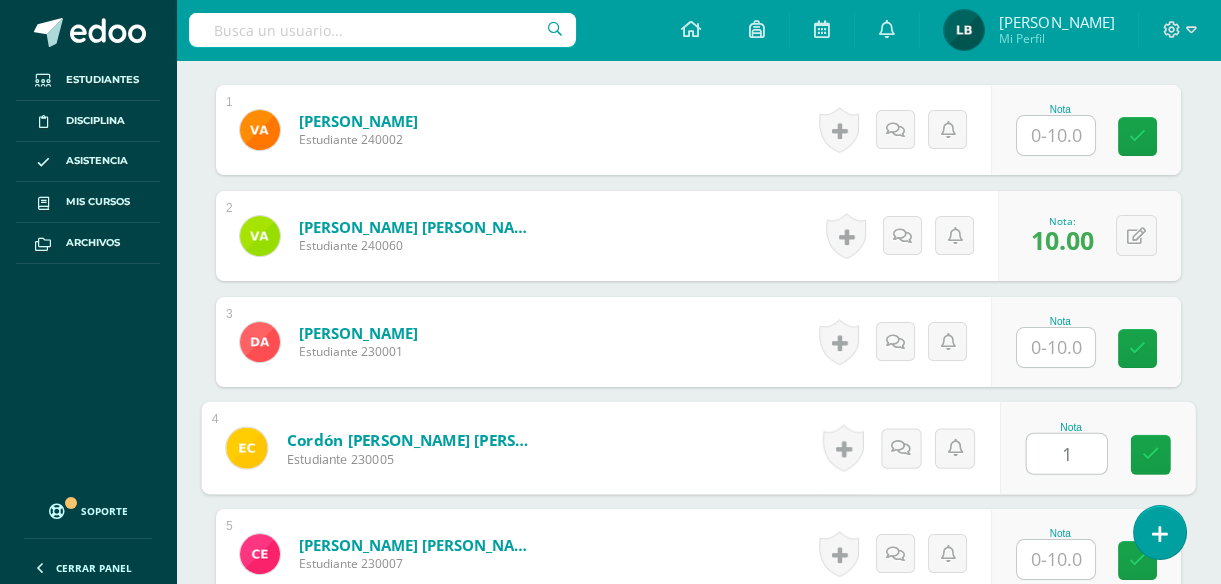 scroll, scrollTop: 638, scrollLeft: 0, axis: vertical 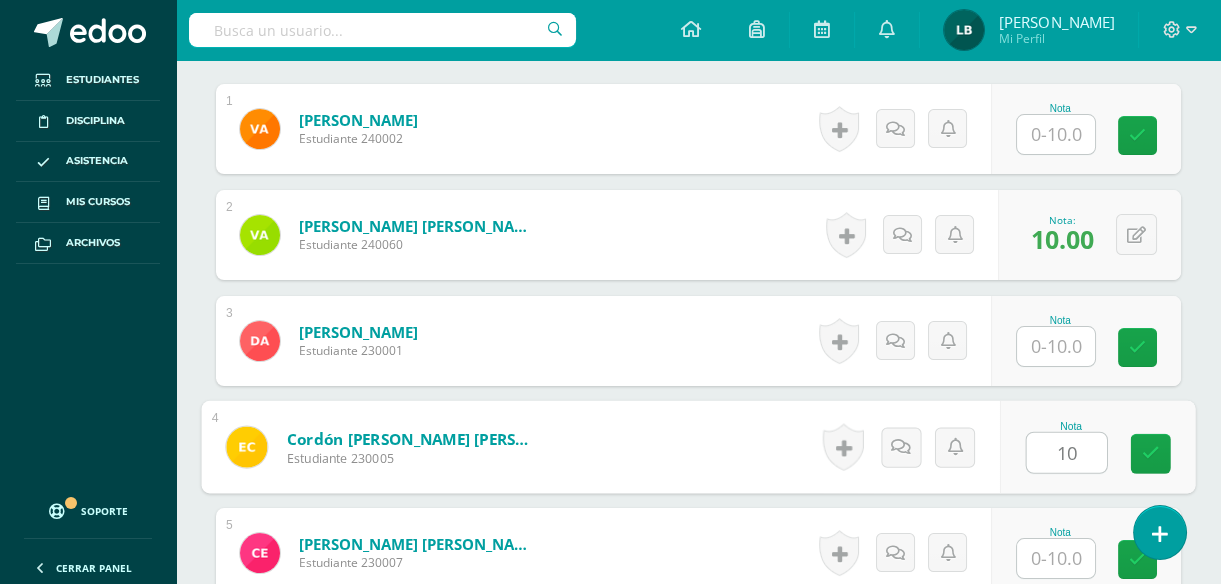 type on "10" 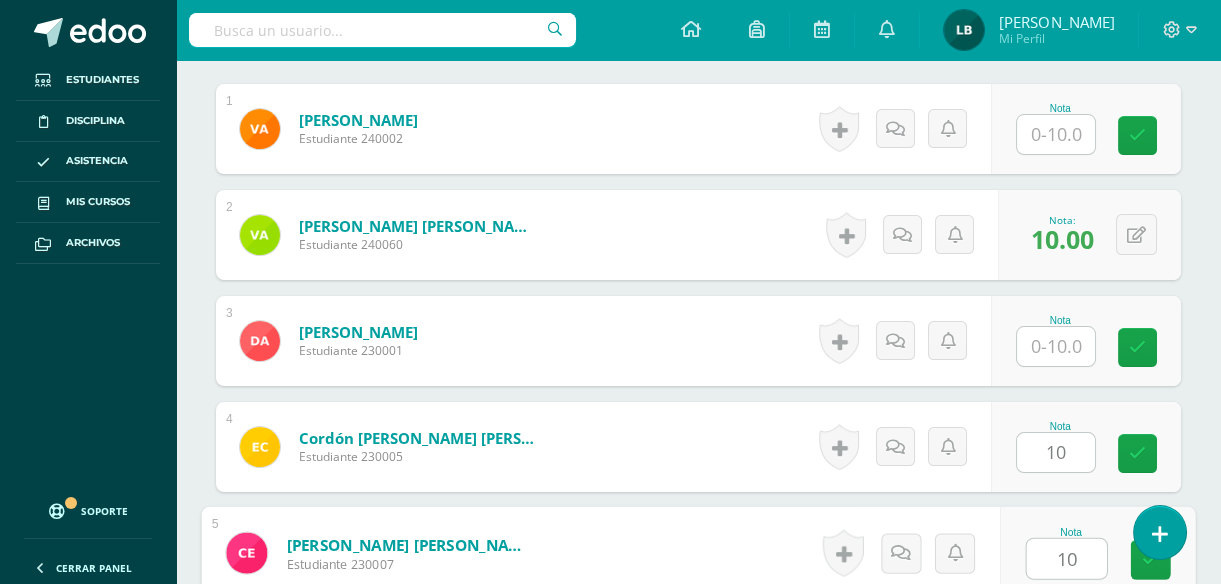 type on "10" 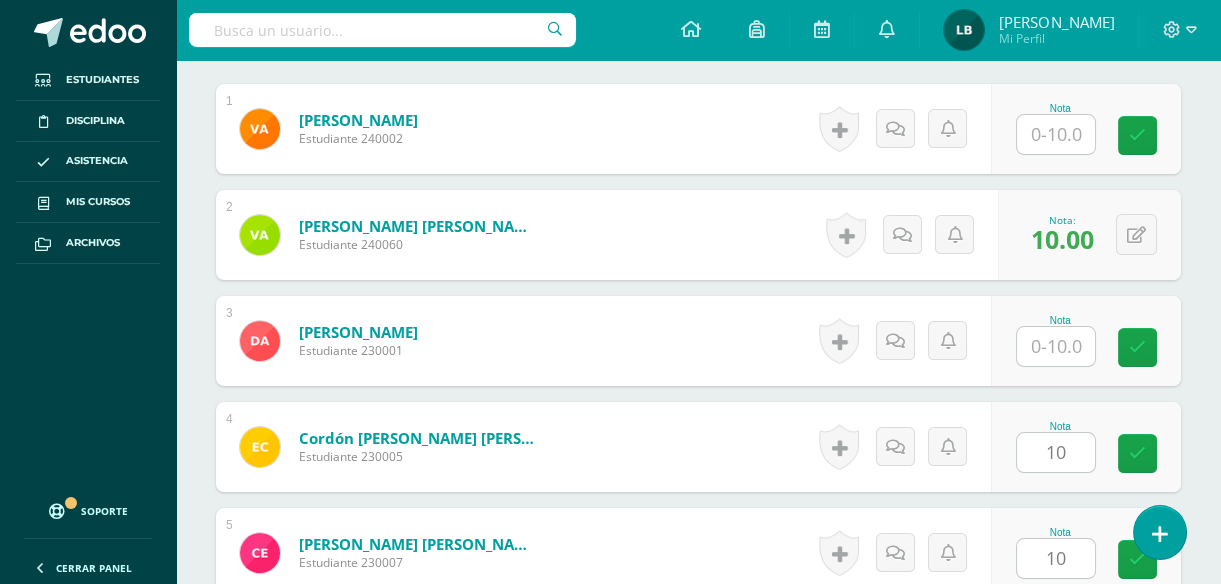 scroll, scrollTop: 1010, scrollLeft: 0, axis: vertical 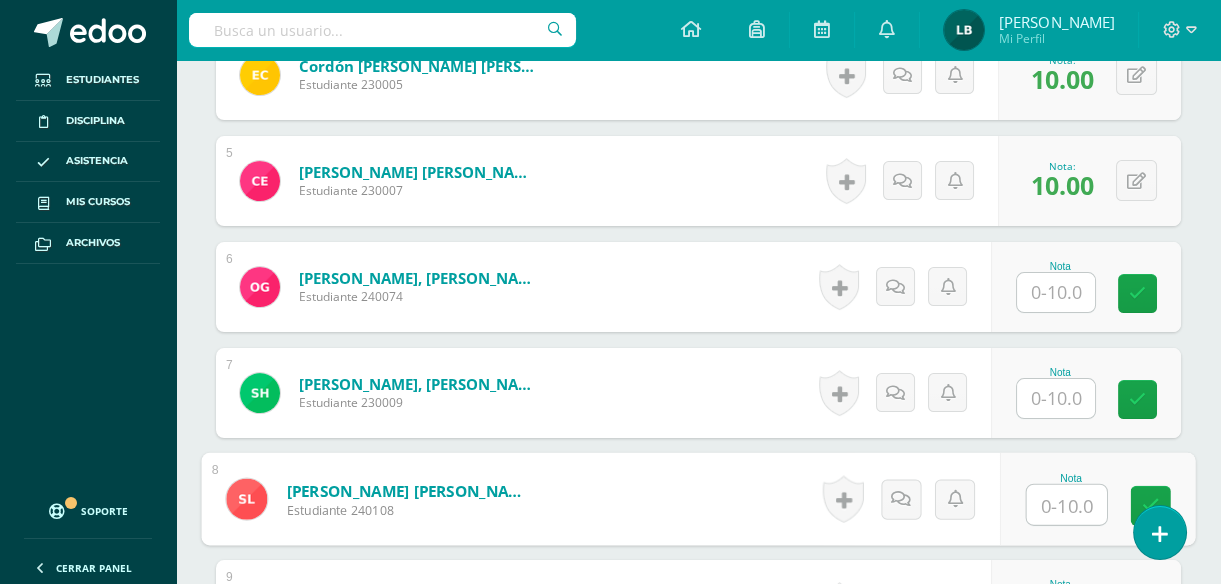 click at bounding box center [1067, 505] 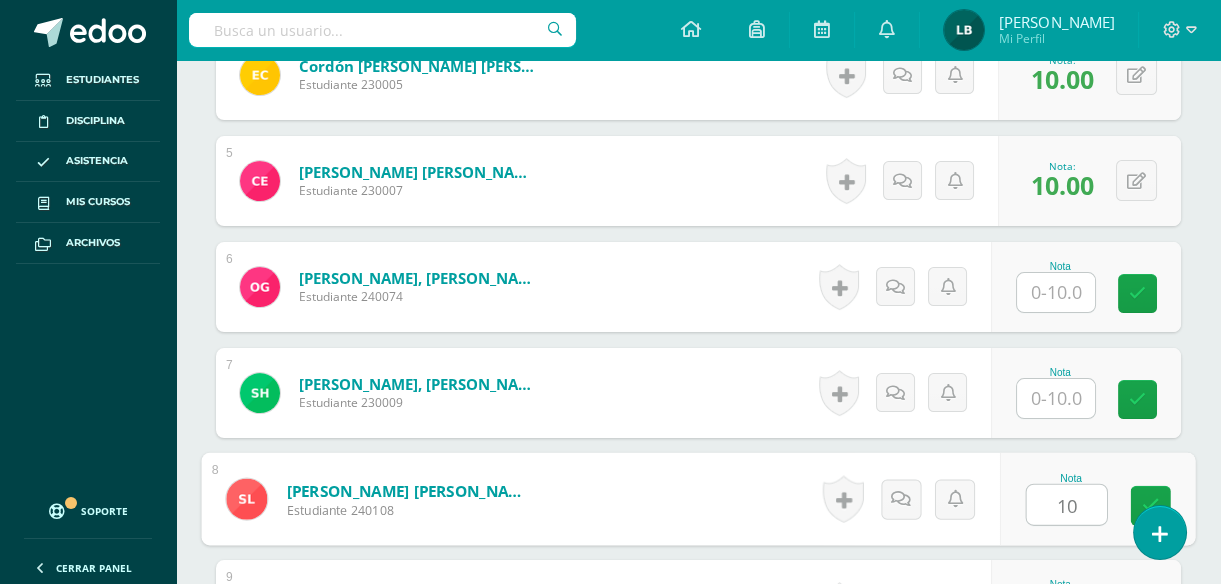 type on "10" 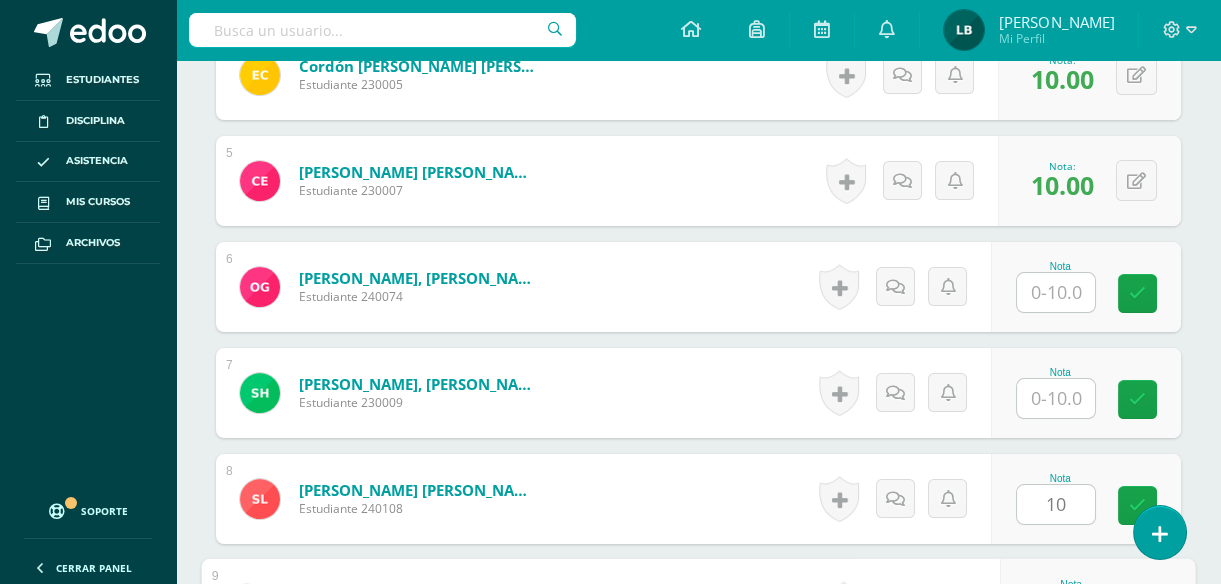 scroll, scrollTop: 1328, scrollLeft: 0, axis: vertical 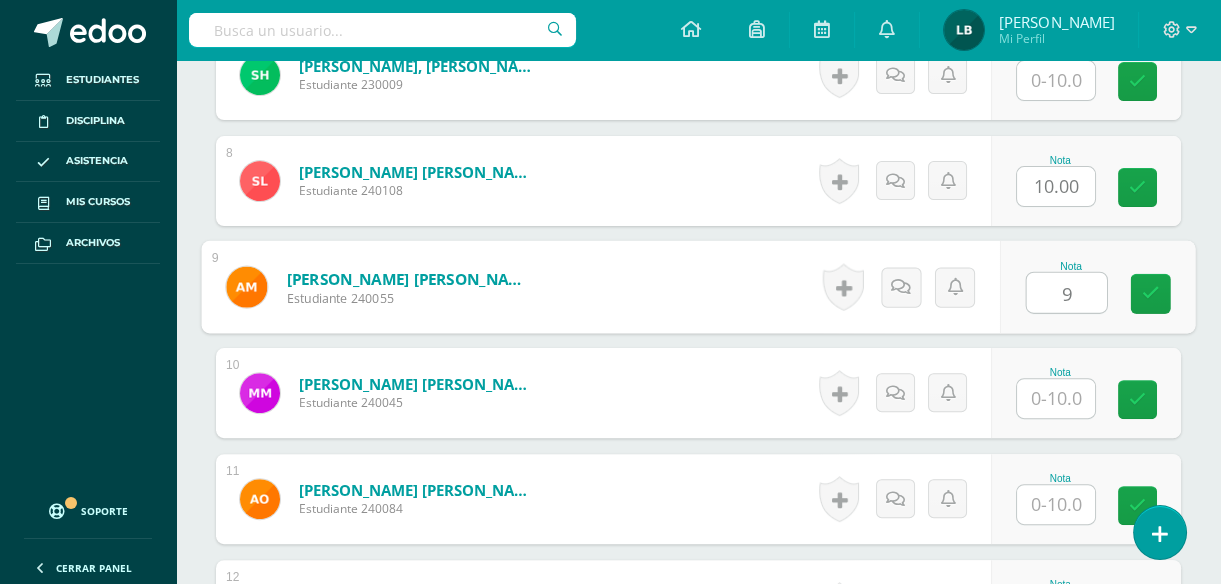type on "9" 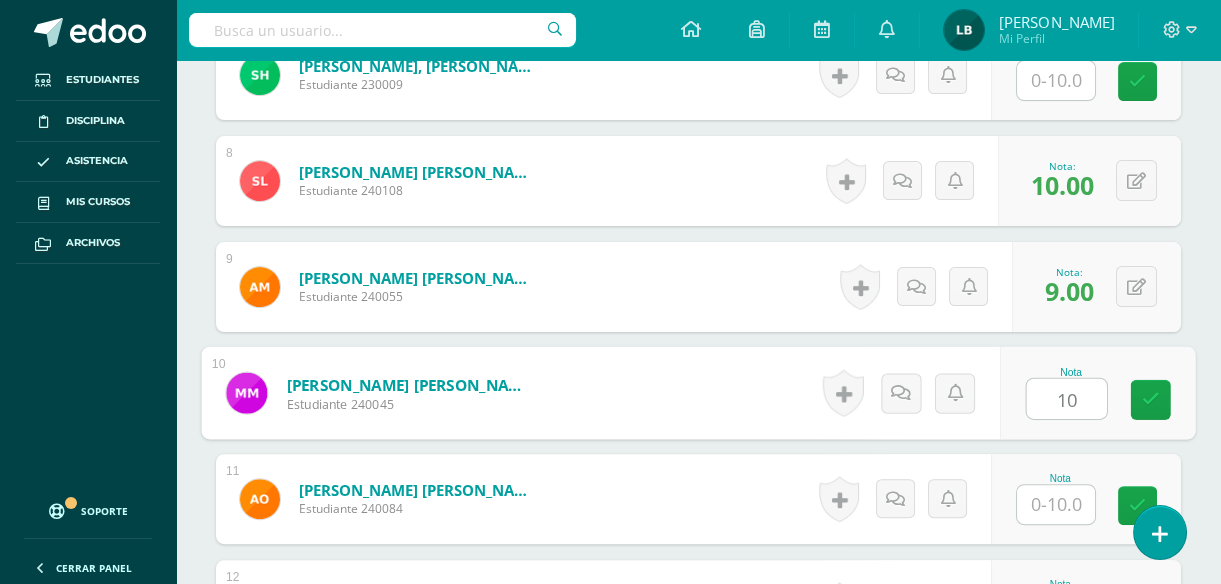 type on "10" 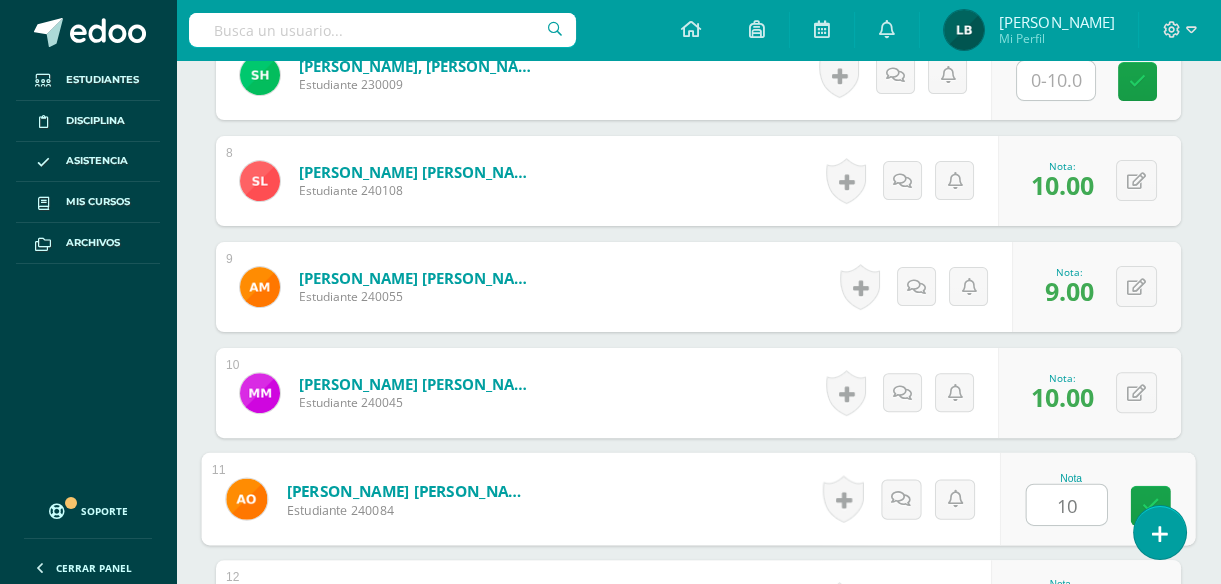 type on "10" 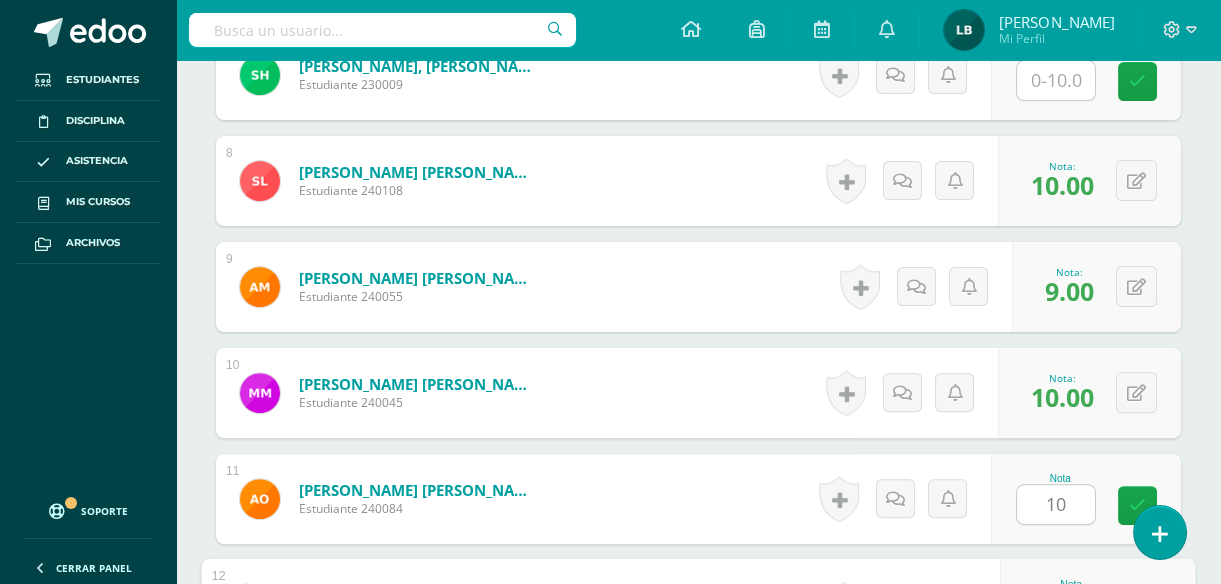 scroll, scrollTop: 1646, scrollLeft: 0, axis: vertical 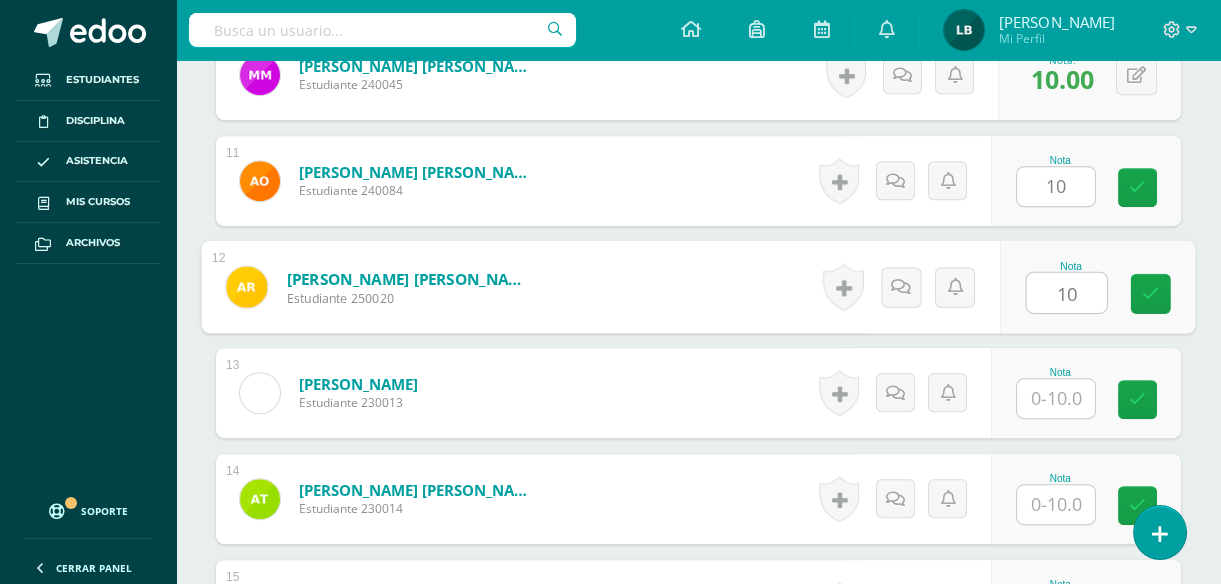 type on "10" 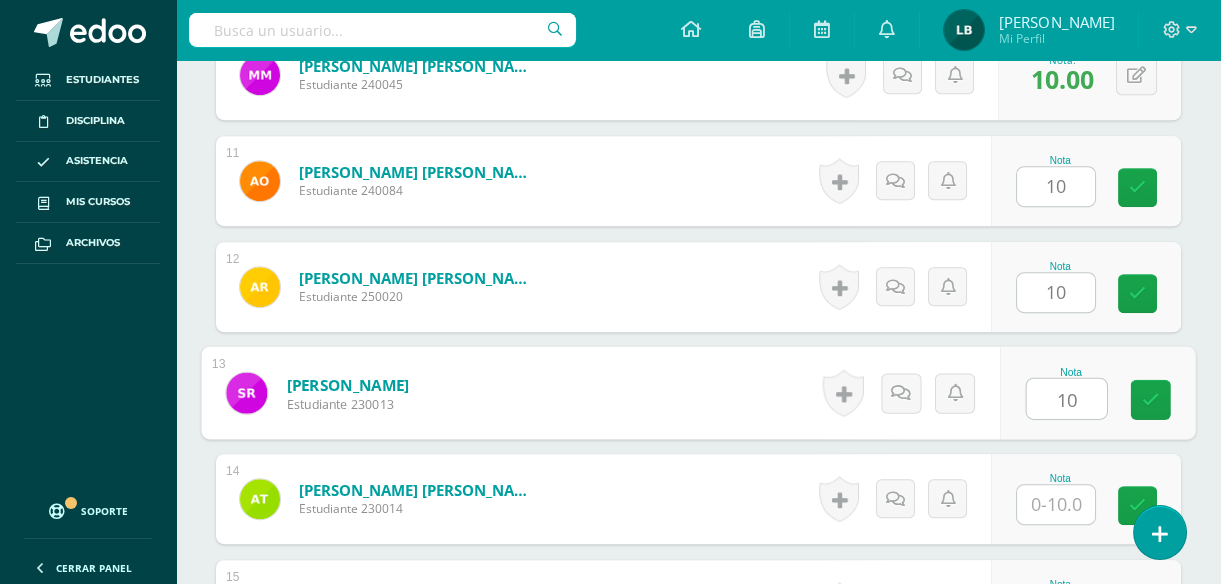 type on "10" 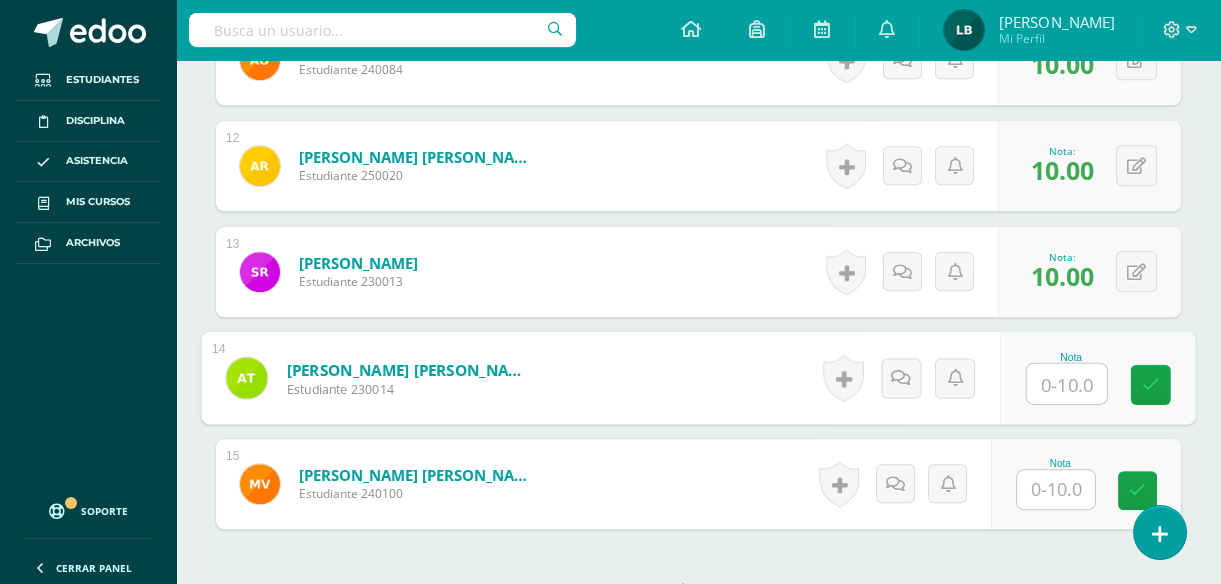 scroll, scrollTop: 1840, scrollLeft: 0, axis: vertical 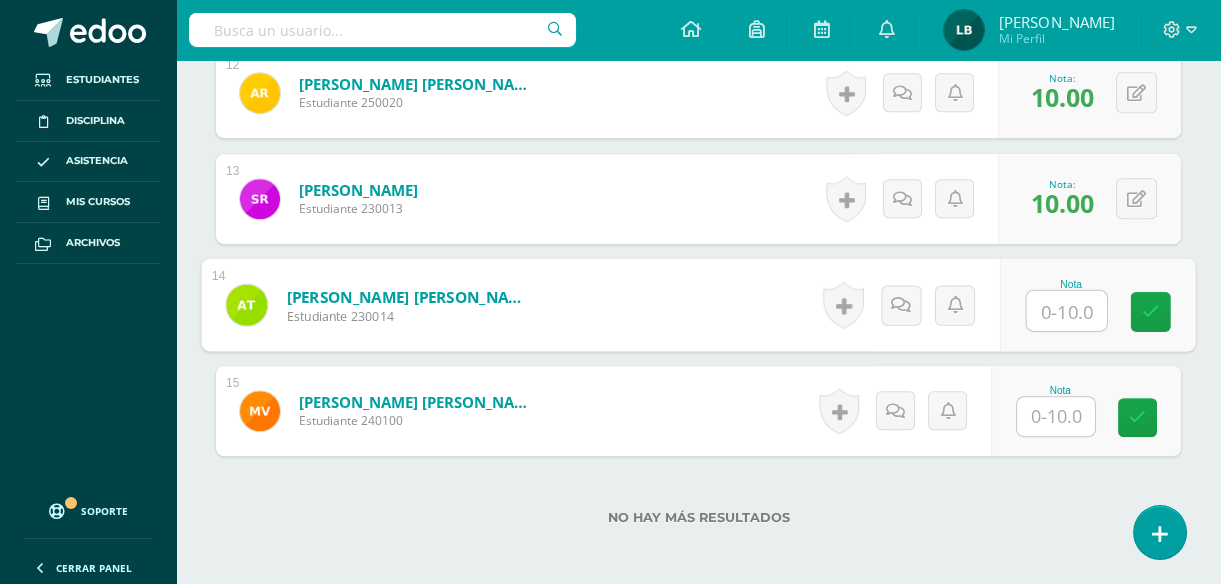 click at bounding box center [1056, 416] 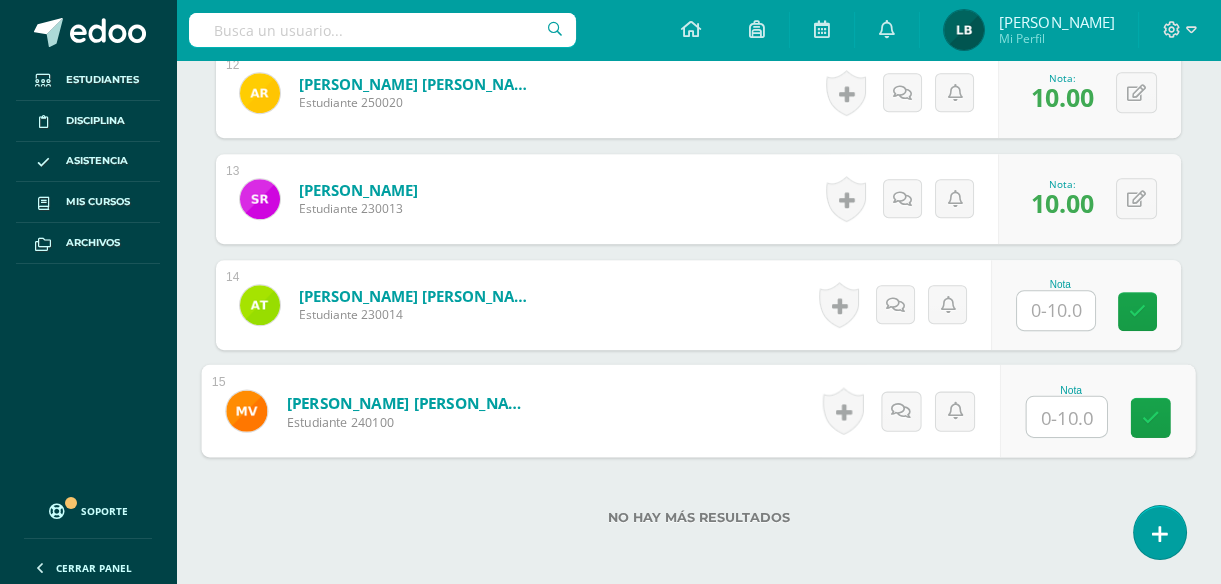 type on "8" 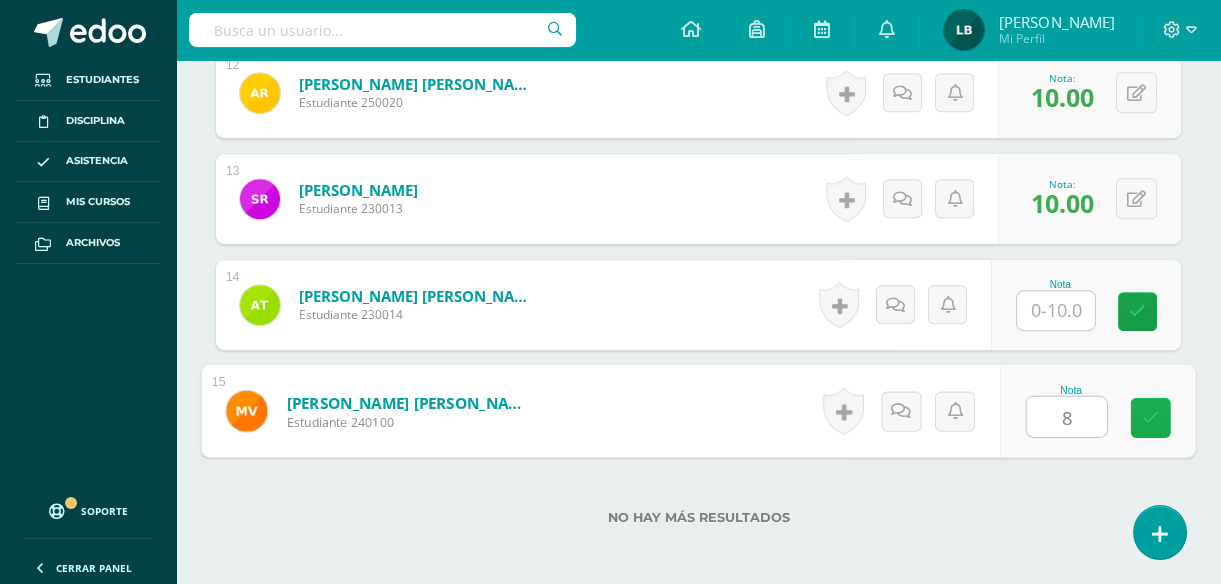 click at bounding box center [1151, 417] 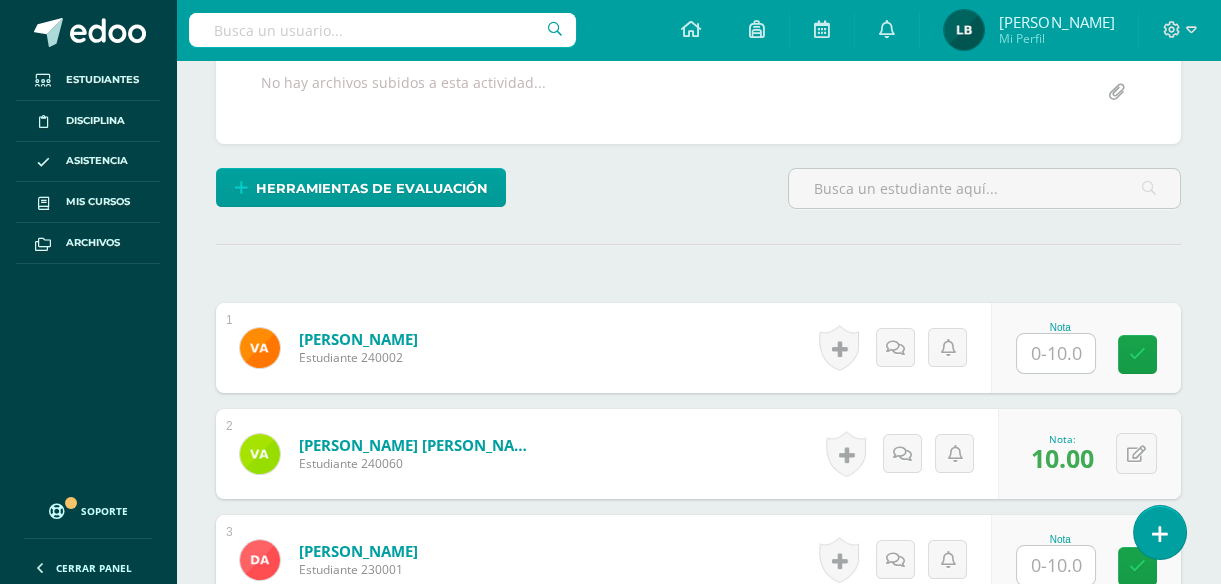 scroll, scrollTop: 0, scrollLeft: 0, axis: both 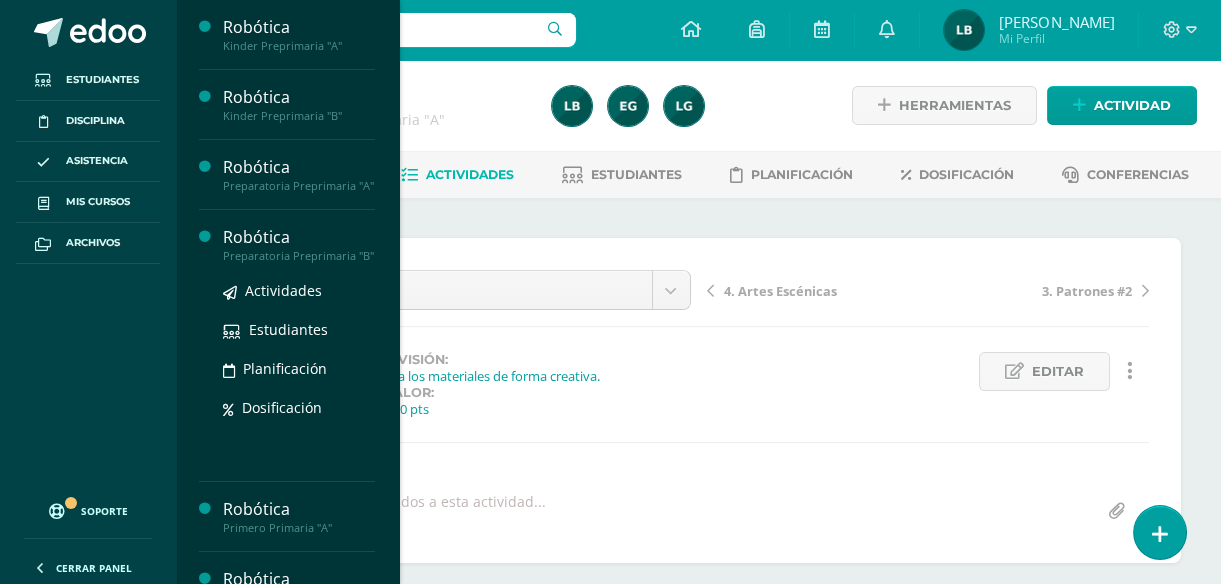 click on "Robótica" at bounding box center (299, 237) 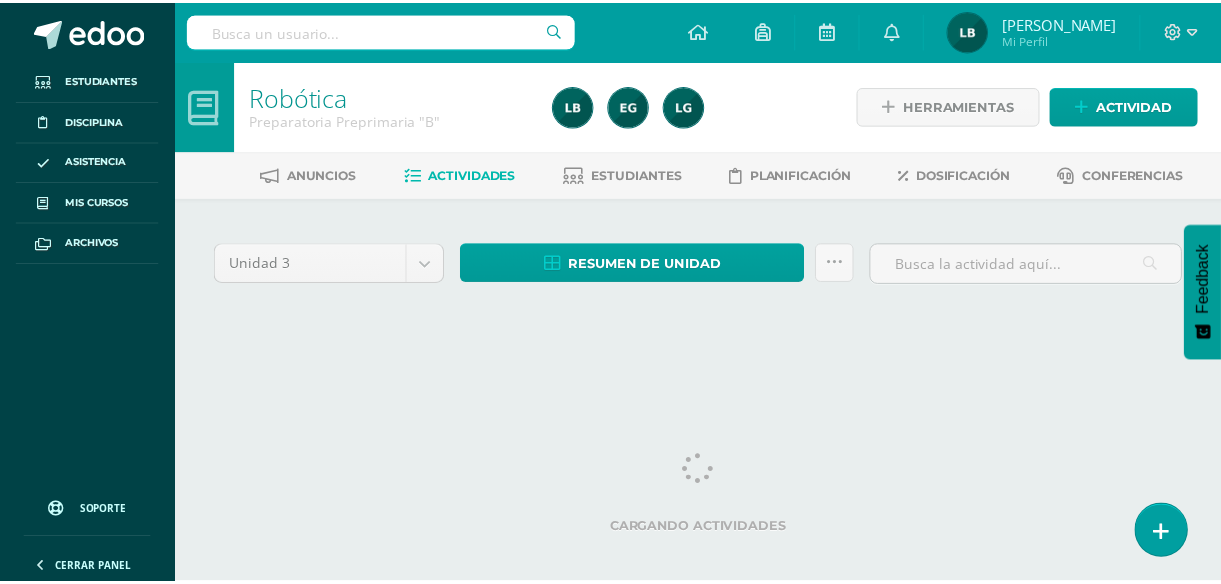 scroll, scrollTop: 0, scrollLeft: 0, axis: both 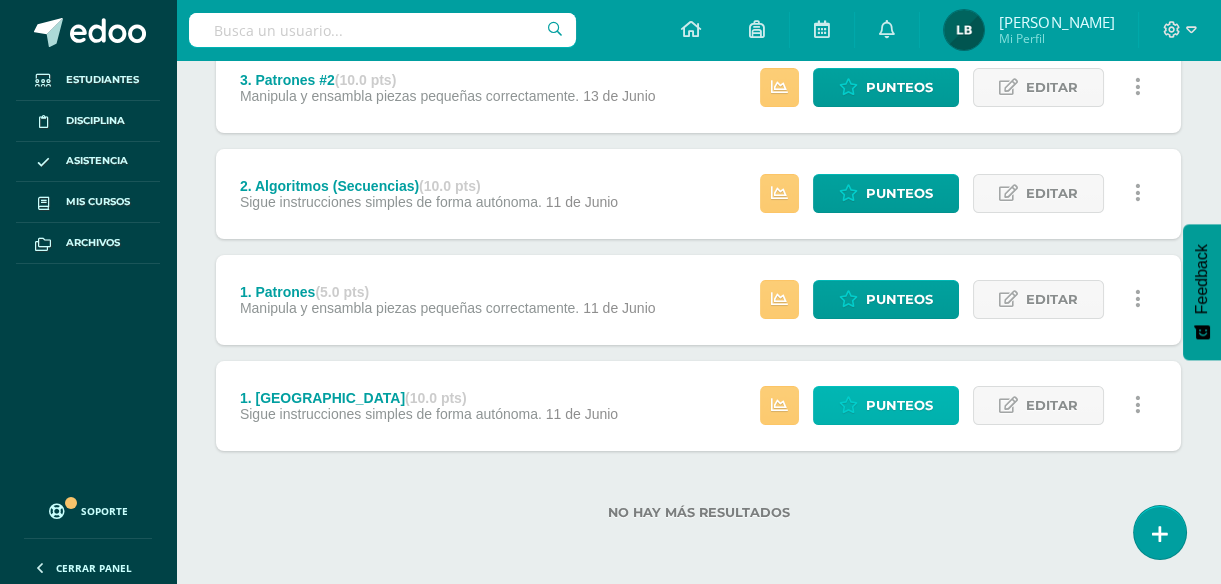 click on "Punteos" at bounding box center [899, 405] 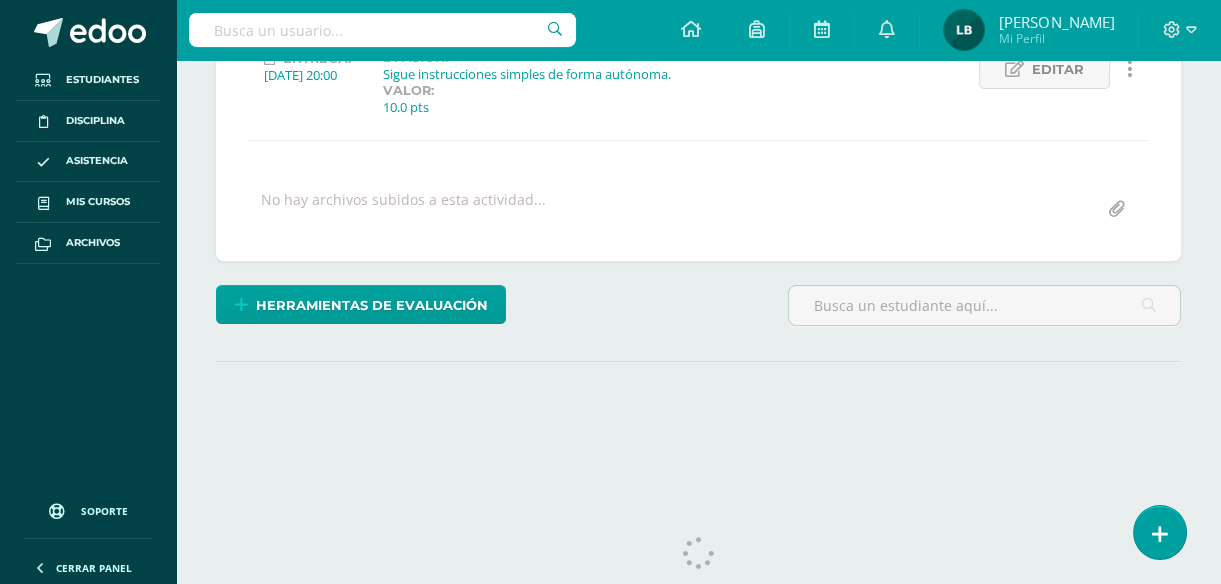scroll, scrollTop: 0, scrollLeft: 0, axis: both 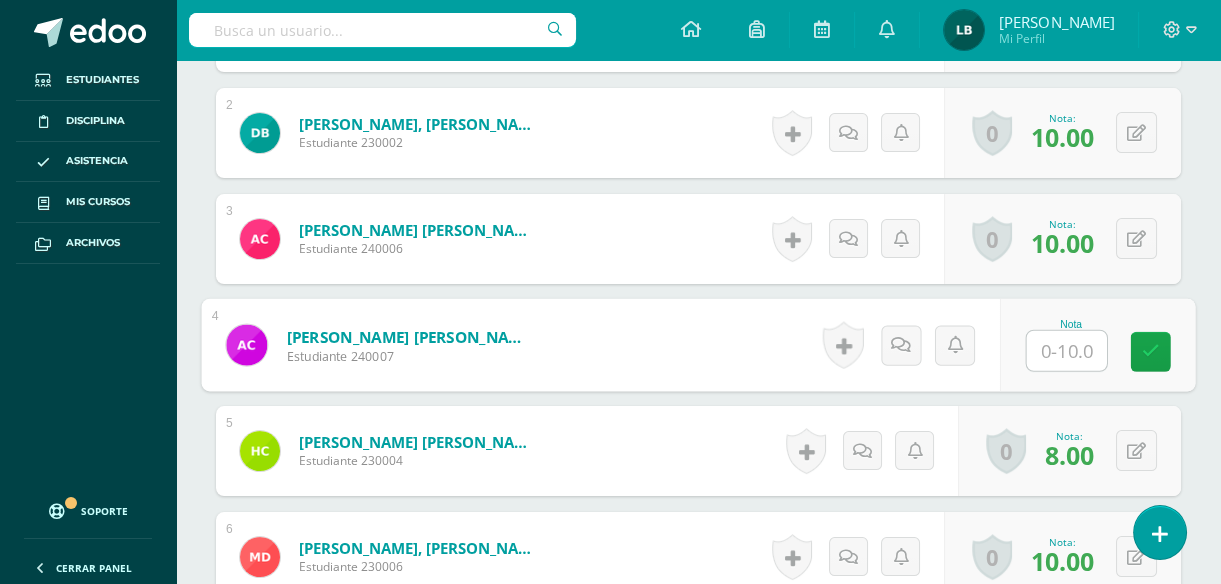 click at bounding box center [1067, 351] 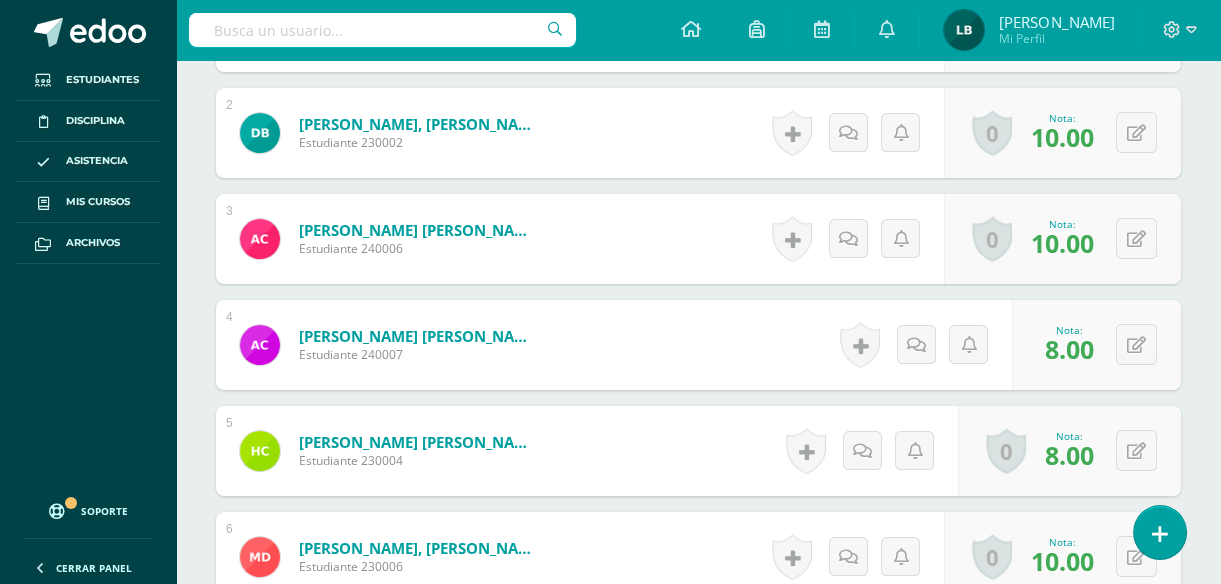 click on "0
[GEOGRAPHIC_DATA]
Logros obtenidos
Aún no hay logros agregados
Nota:
8.00" at bounding box center (1096, 345) 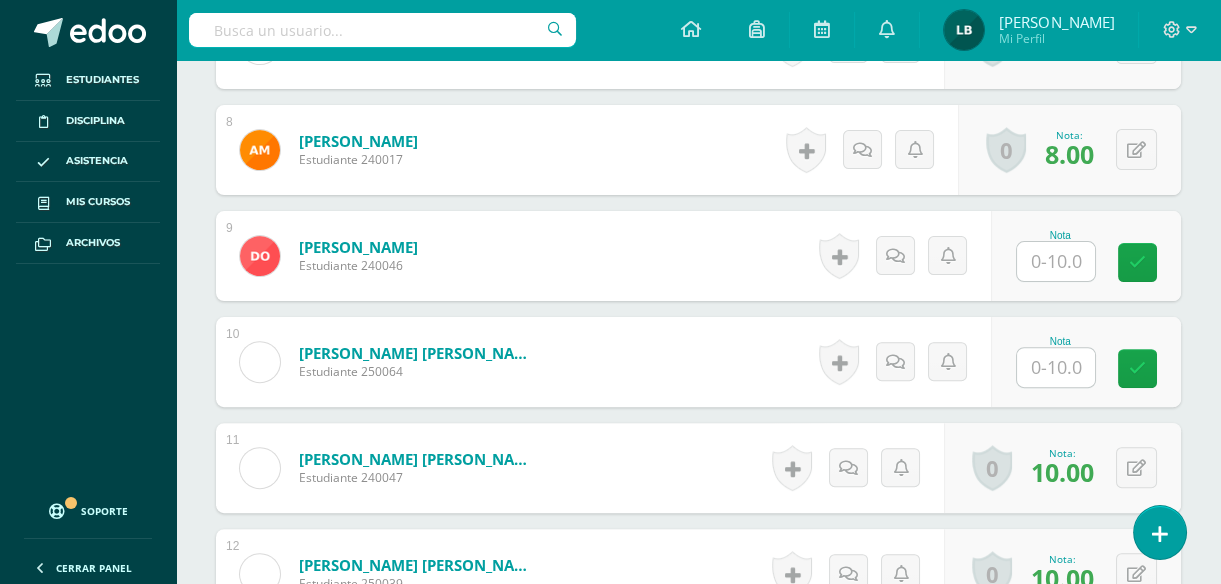 scroll, scrollTop: 1419, scrollLeft: 0, axis: vertical 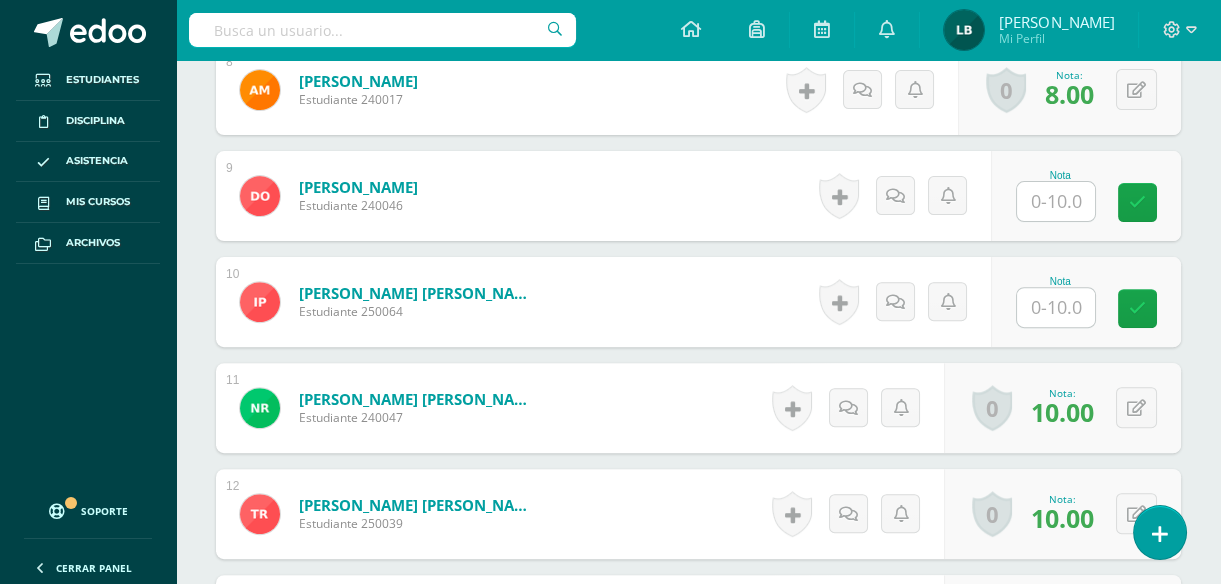 click at bounding box center [1056, 201] 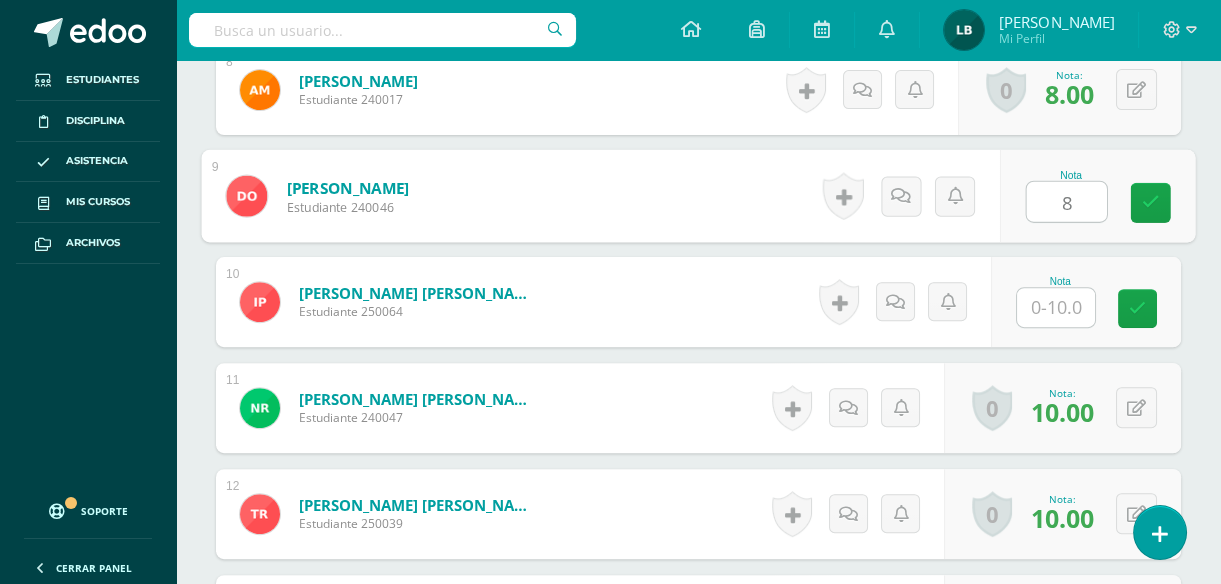 type on "8" 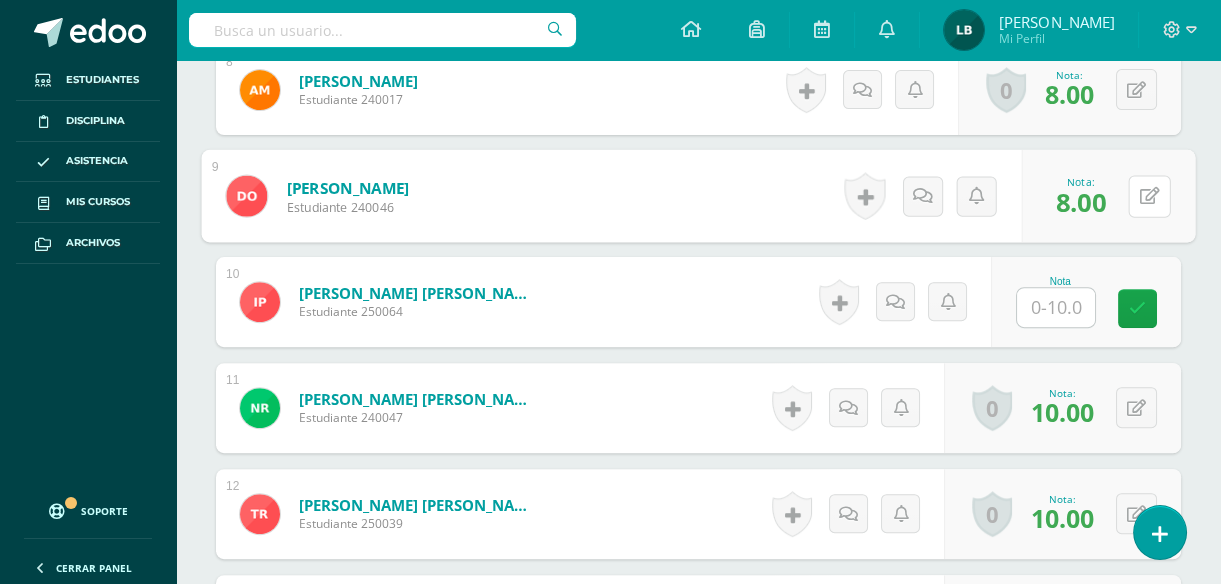 click at bounding box center [1150, 195] 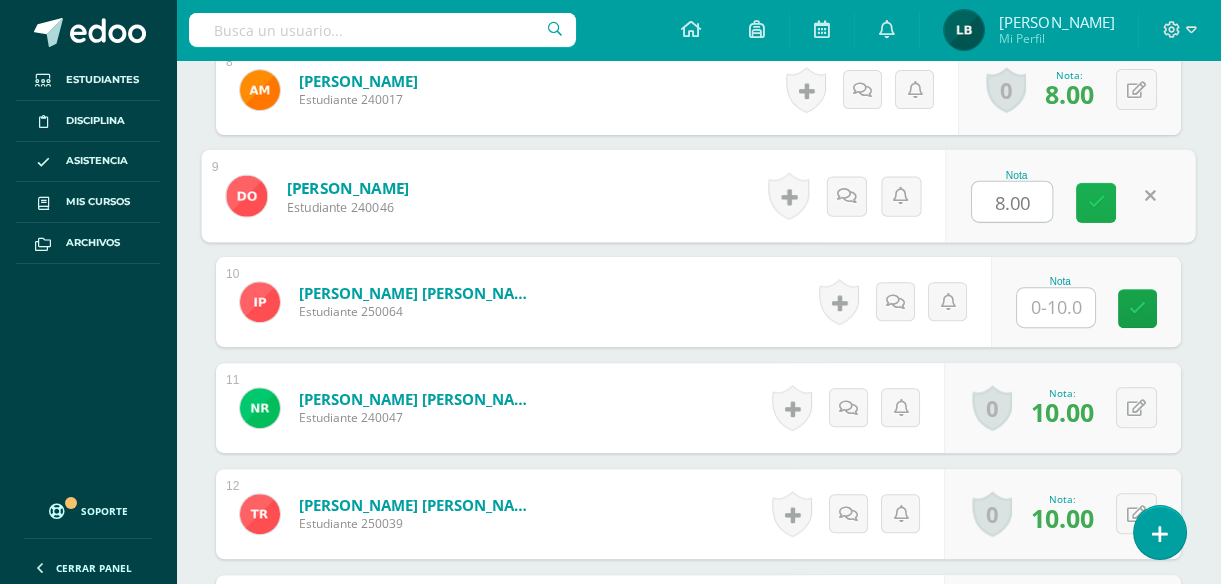 click at bounding box center (1096, 203) 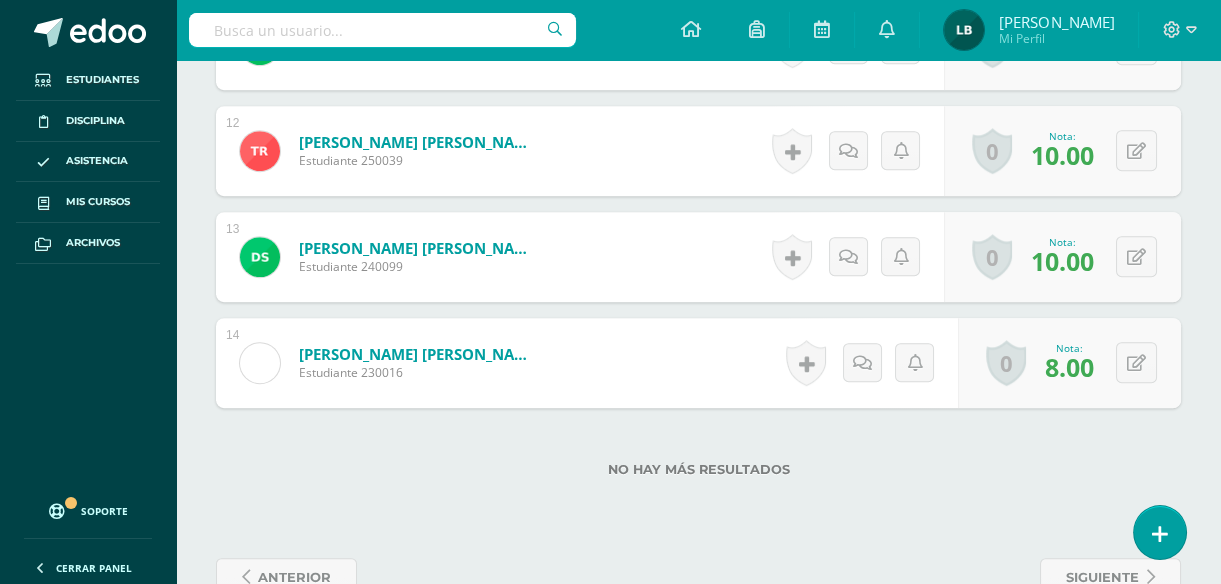 scroll, scrollTop: 1837, scrollLeft: 0, axis: vertical 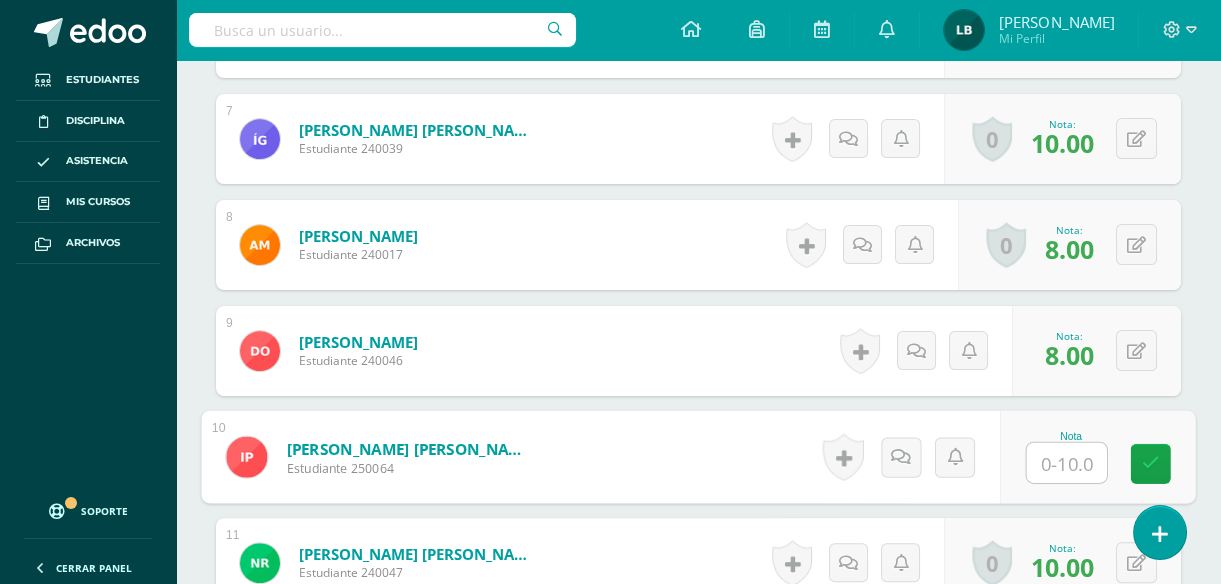 click at bounding box center (1067, 463) 